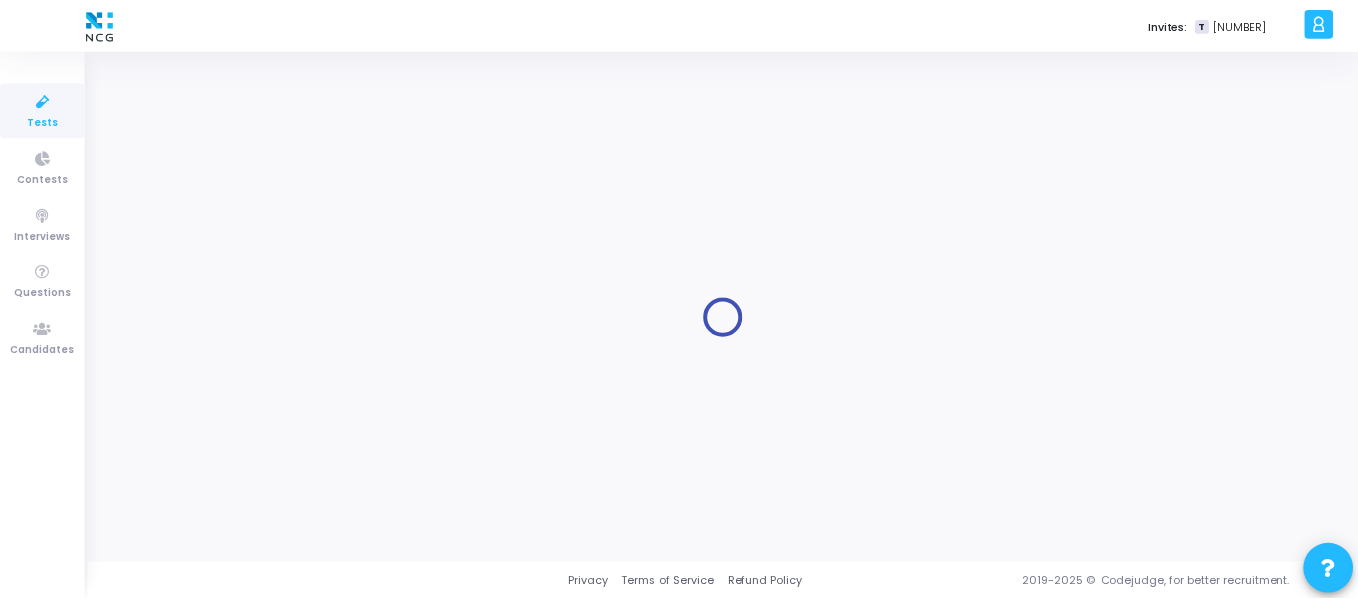 scroll, scrollTop: 0, scrollLeft: 0, axis: both 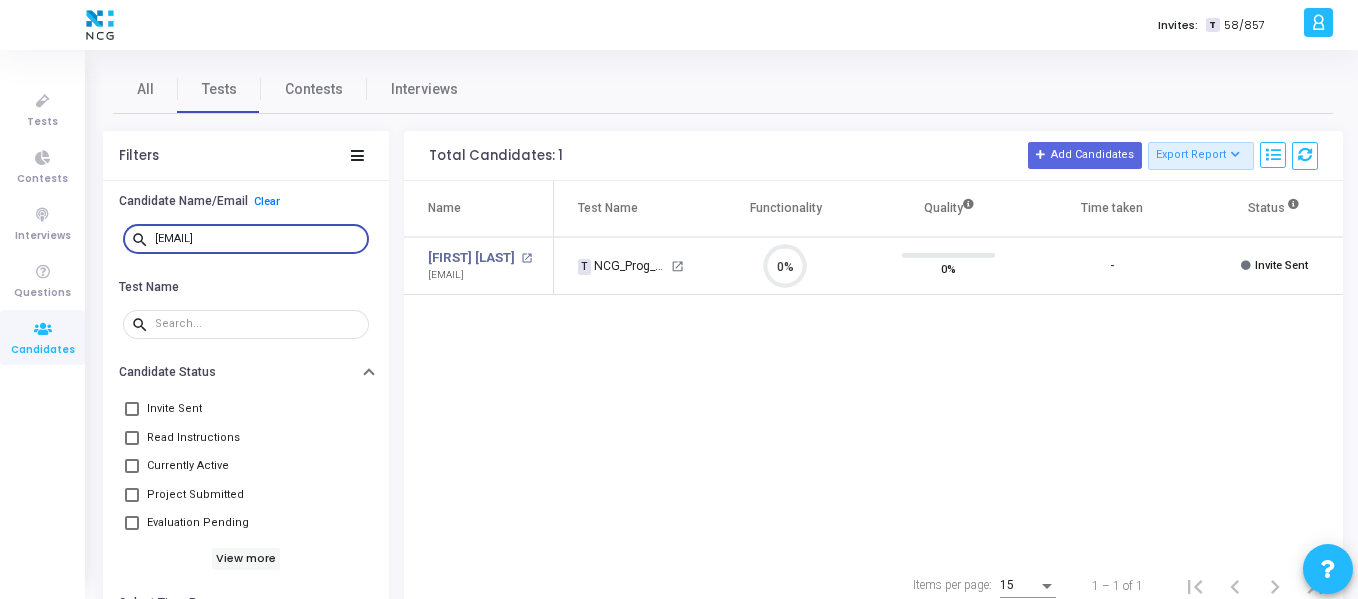 drag, startPoint x: 284, startPoint y: 235, endPoint x: 152, endPoint y: 242, distance: 132.18547 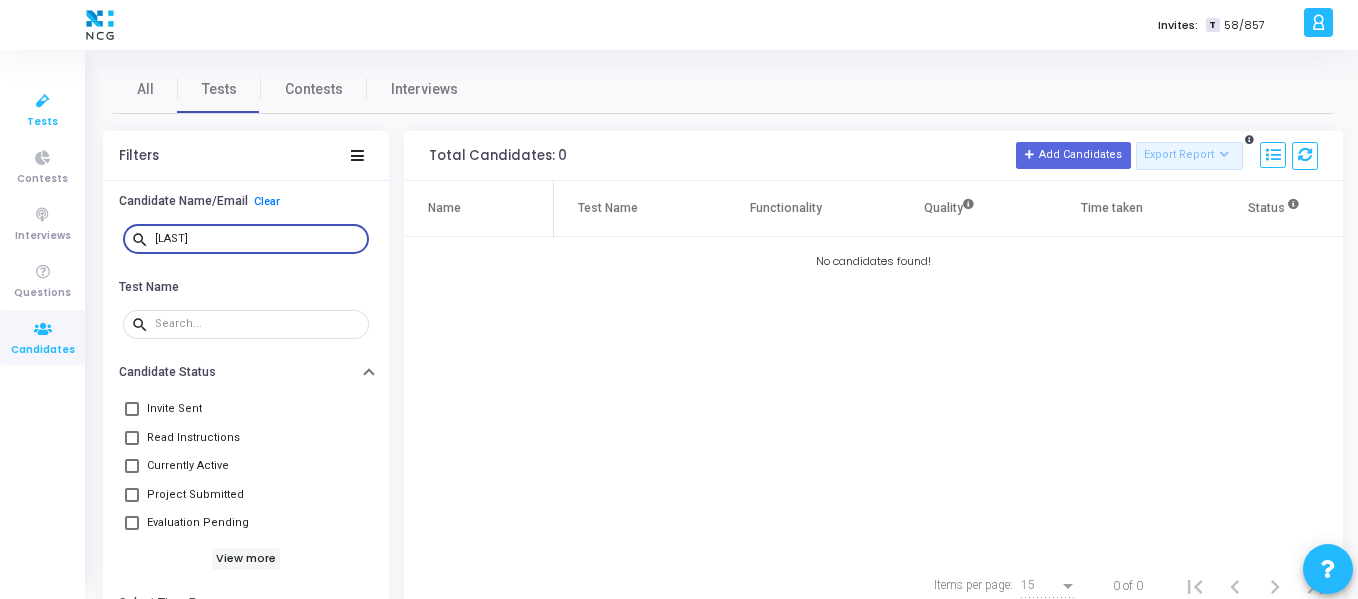 type on "[LAST]" 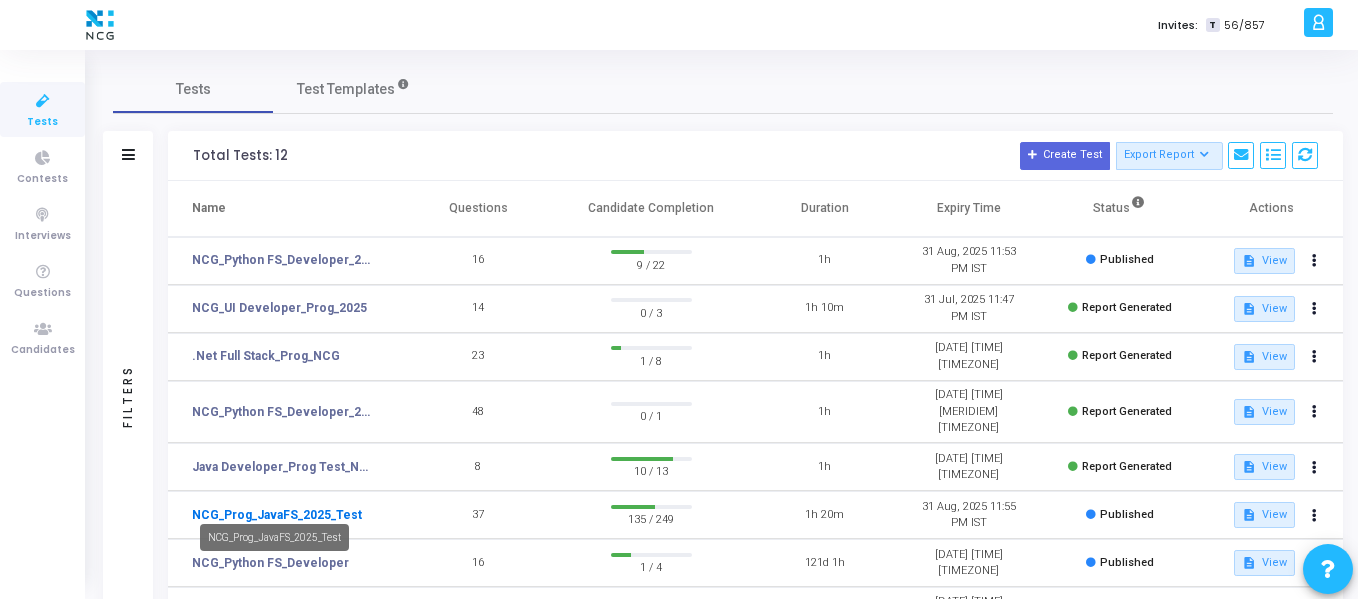 click on "NCG_Prog_JavaFS_2025_Test" 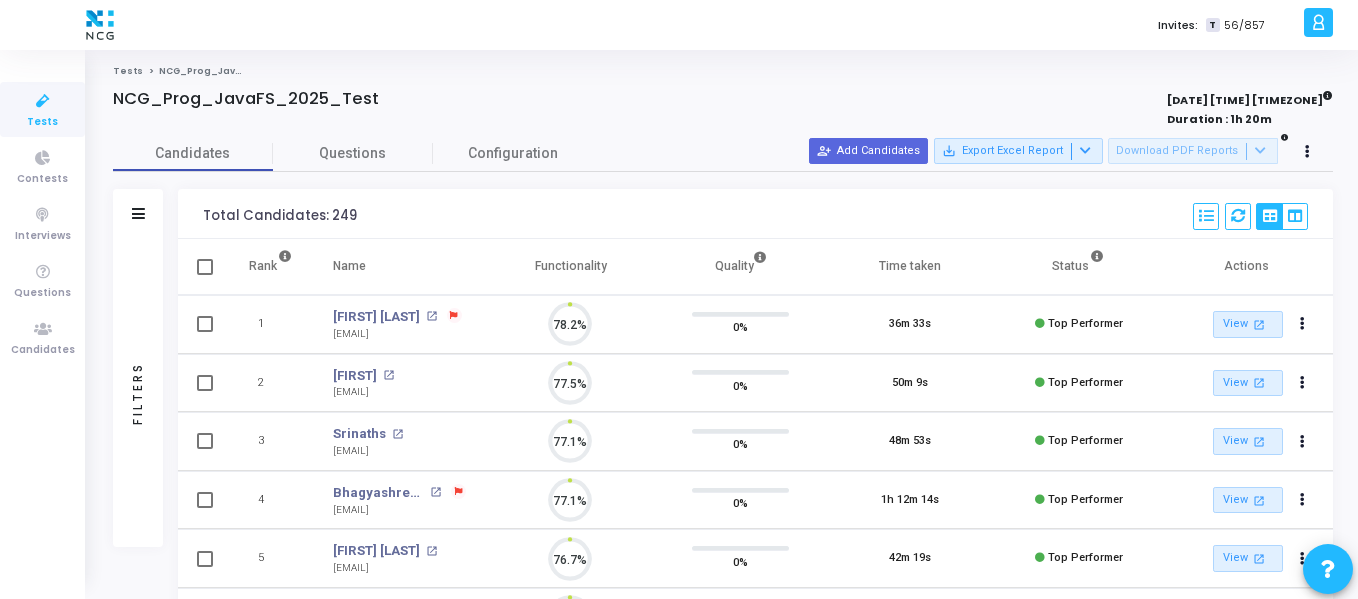 scroll, scrollTop: 9, scrollLeft: 9, axis: both 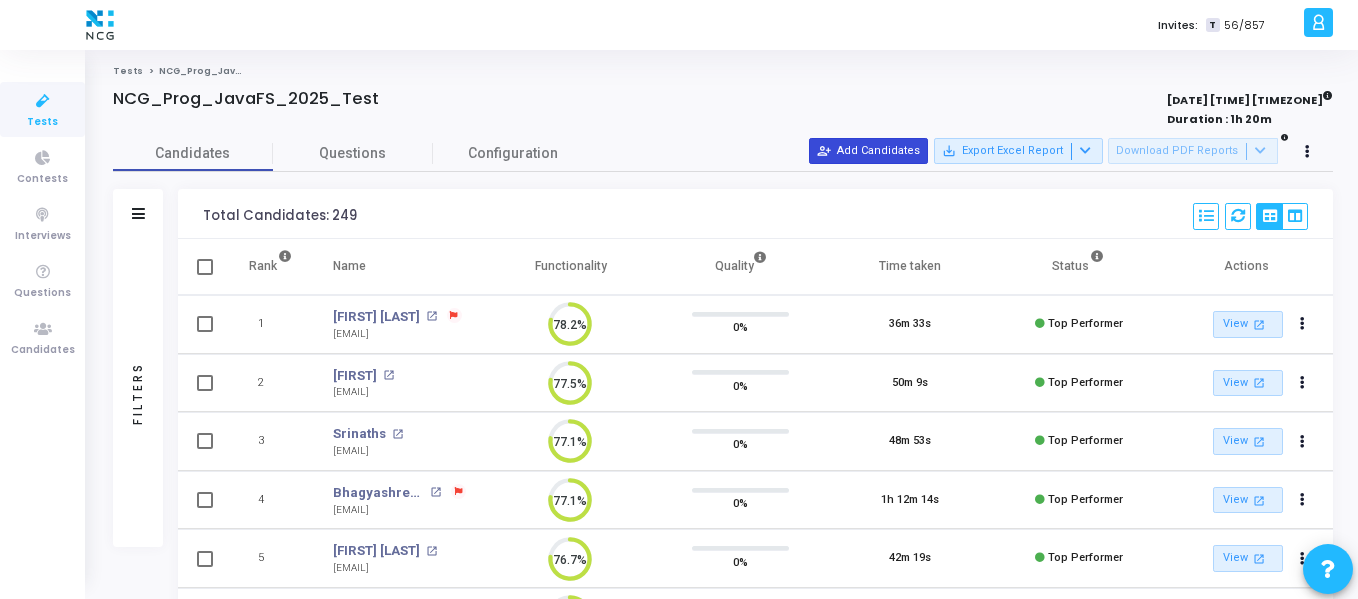 click on "person_add_alt  Add Candidates" at bounding box center (868, 151) 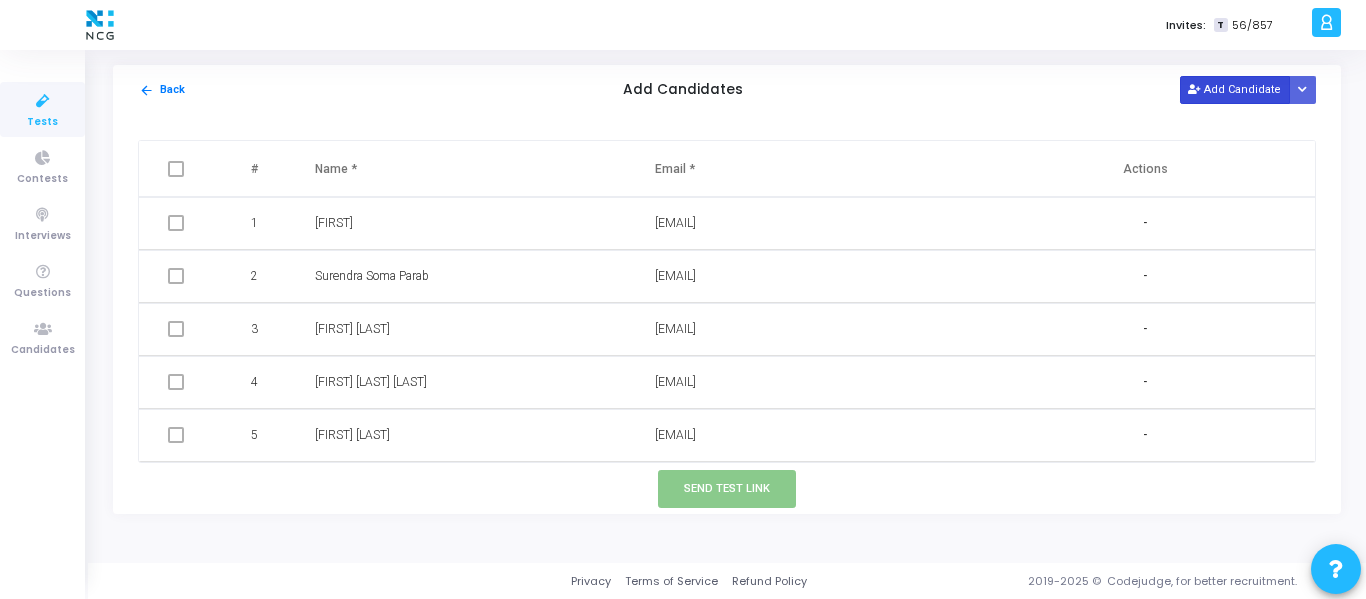 click on "Add Candidate" at bounding box center [1235, 89] 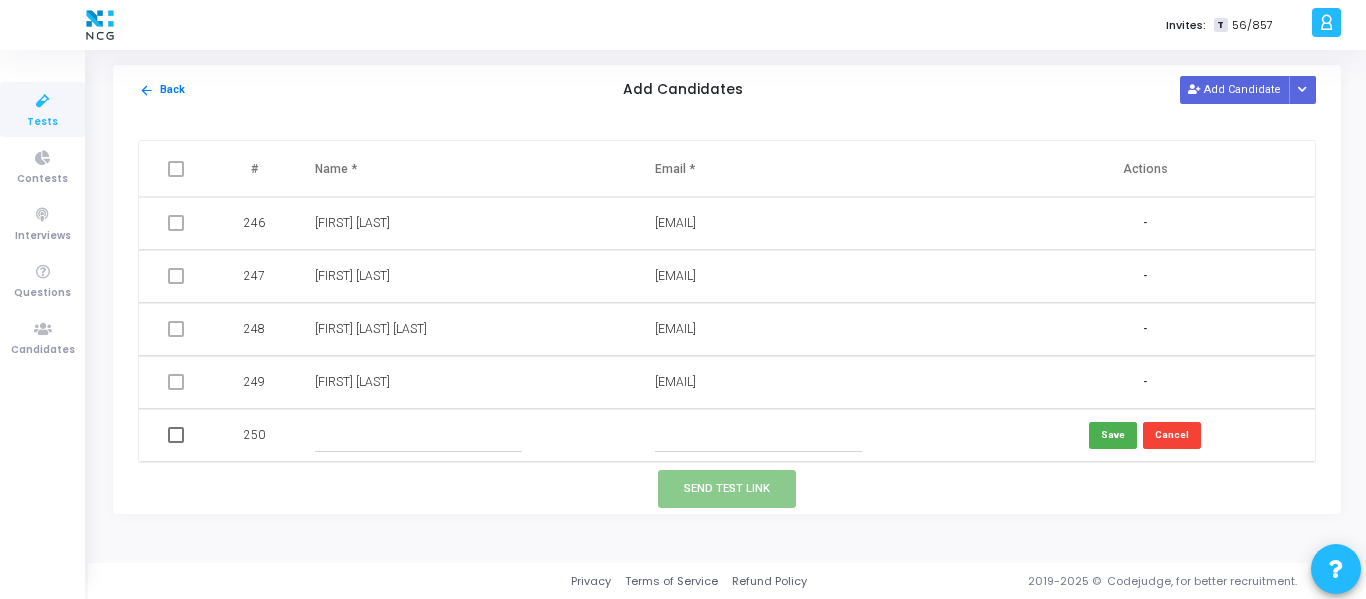 click at bounding box center [418, 435] 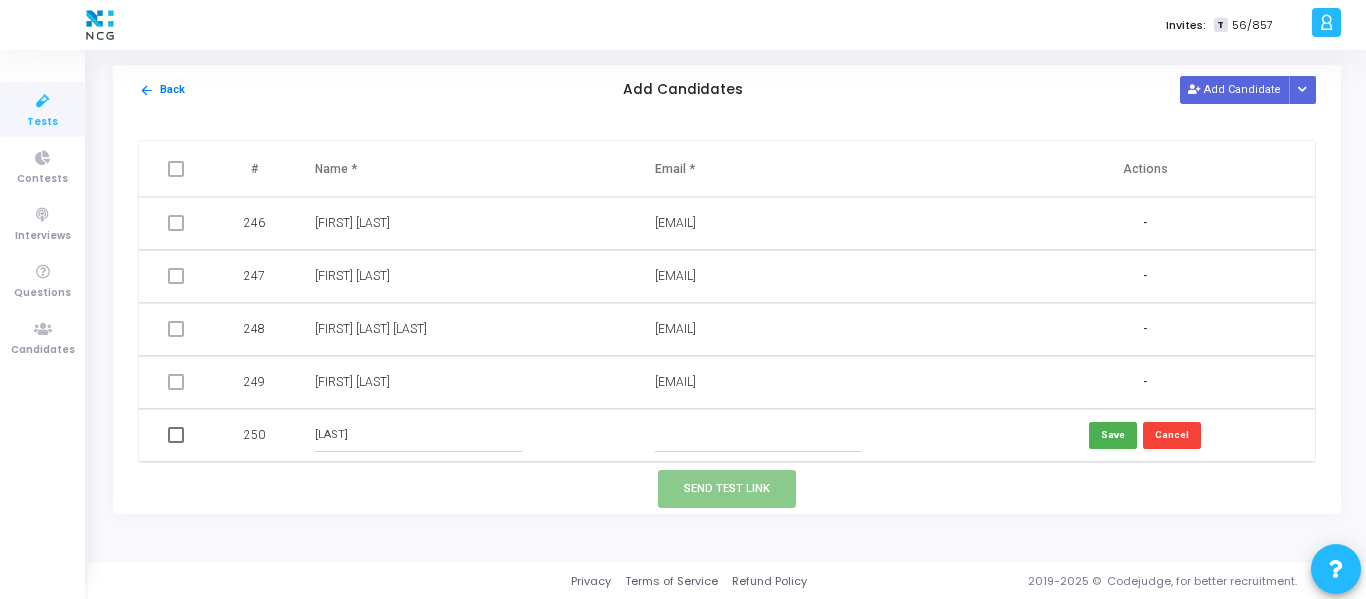 type on "[LAST]" 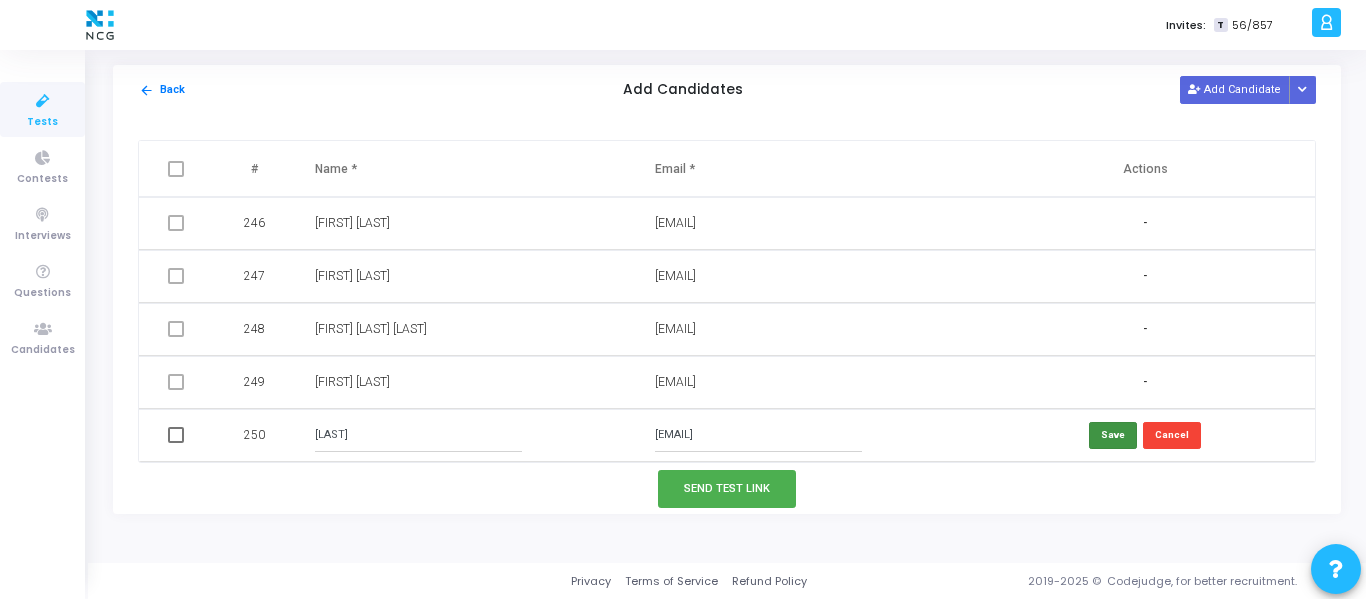 type on "[EMAIL]" 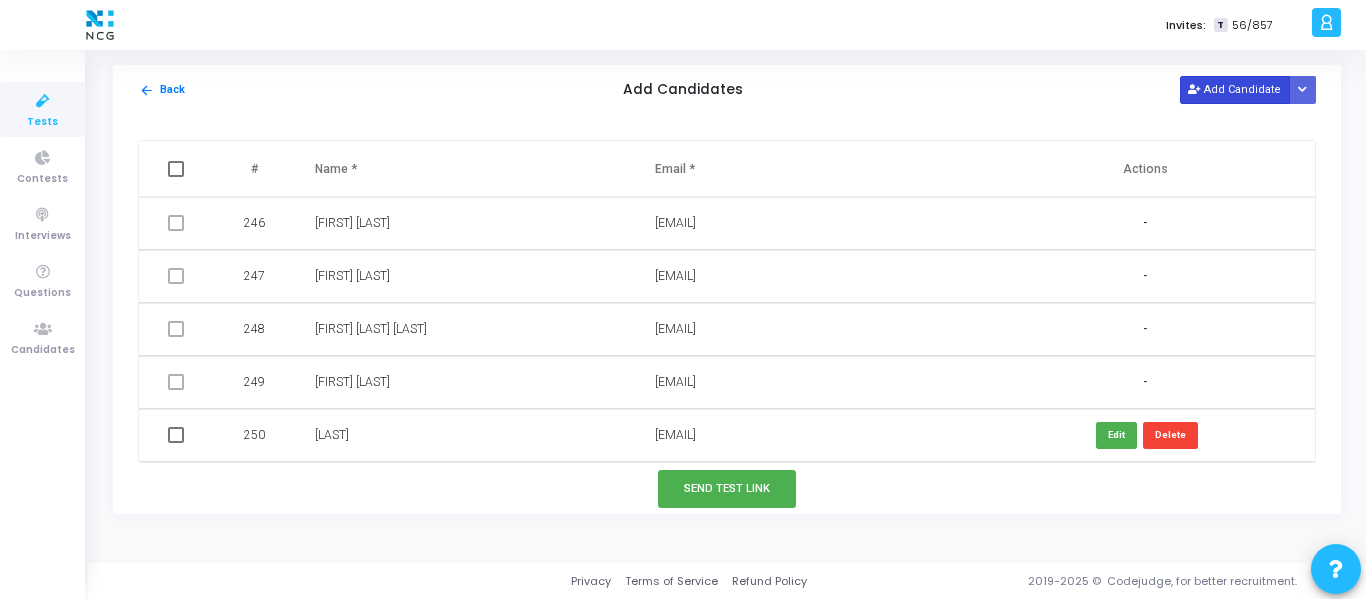 click on "Add Candidate" at bounding box center [1235, 89] 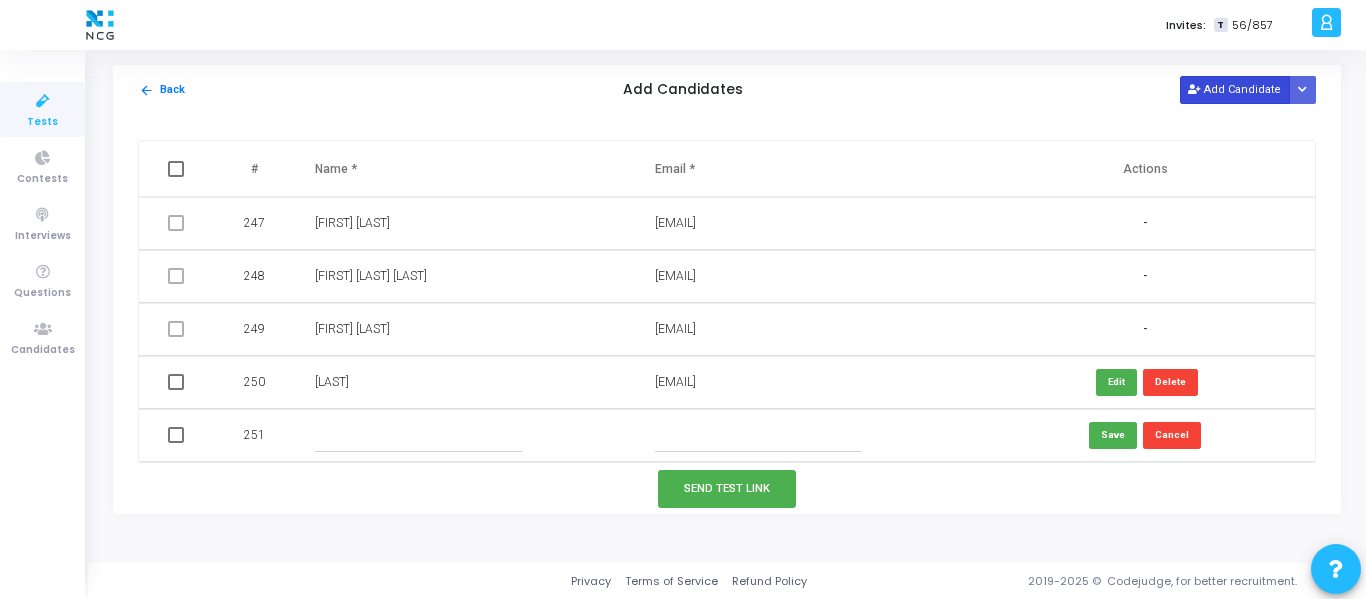 click on "Add Candidate" at bounding box center [1235, 89] 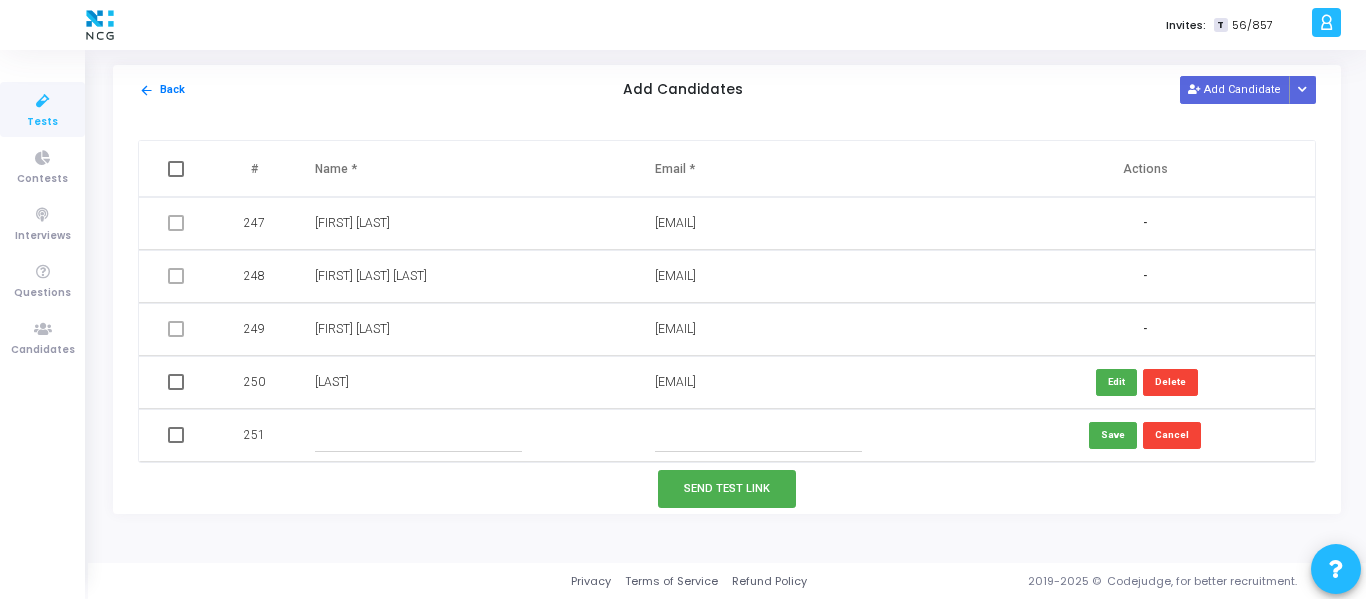 click at bounding box center [418, 435] 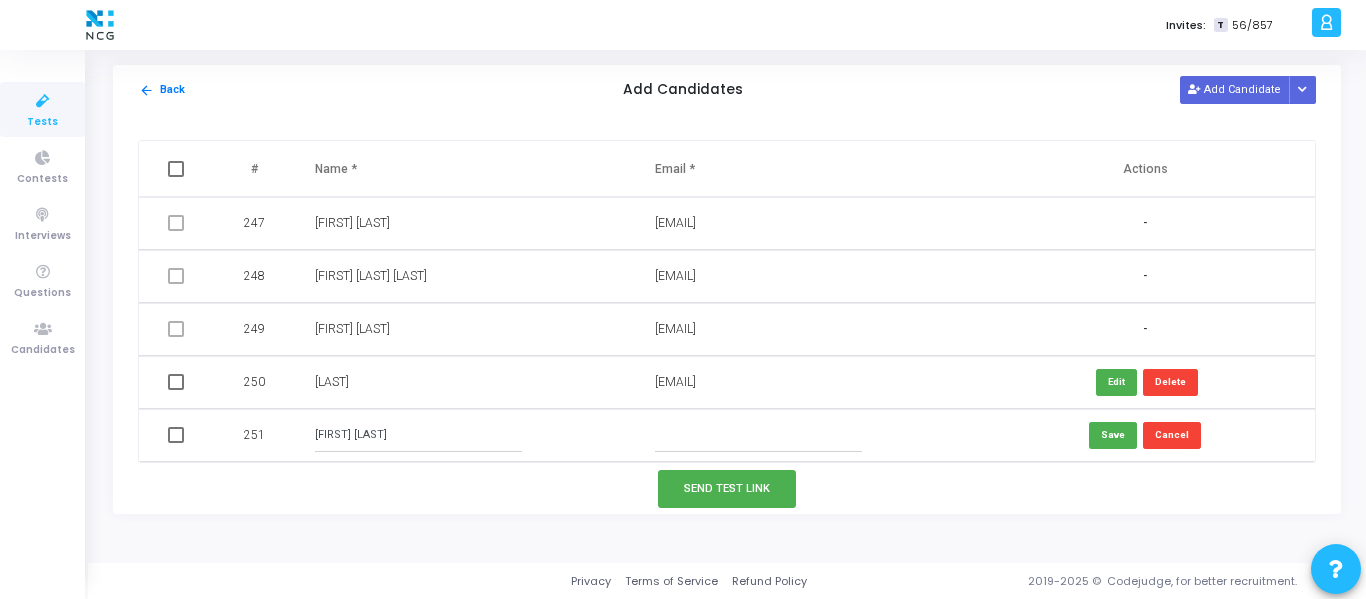 type on "[FIRST] [LAST]" 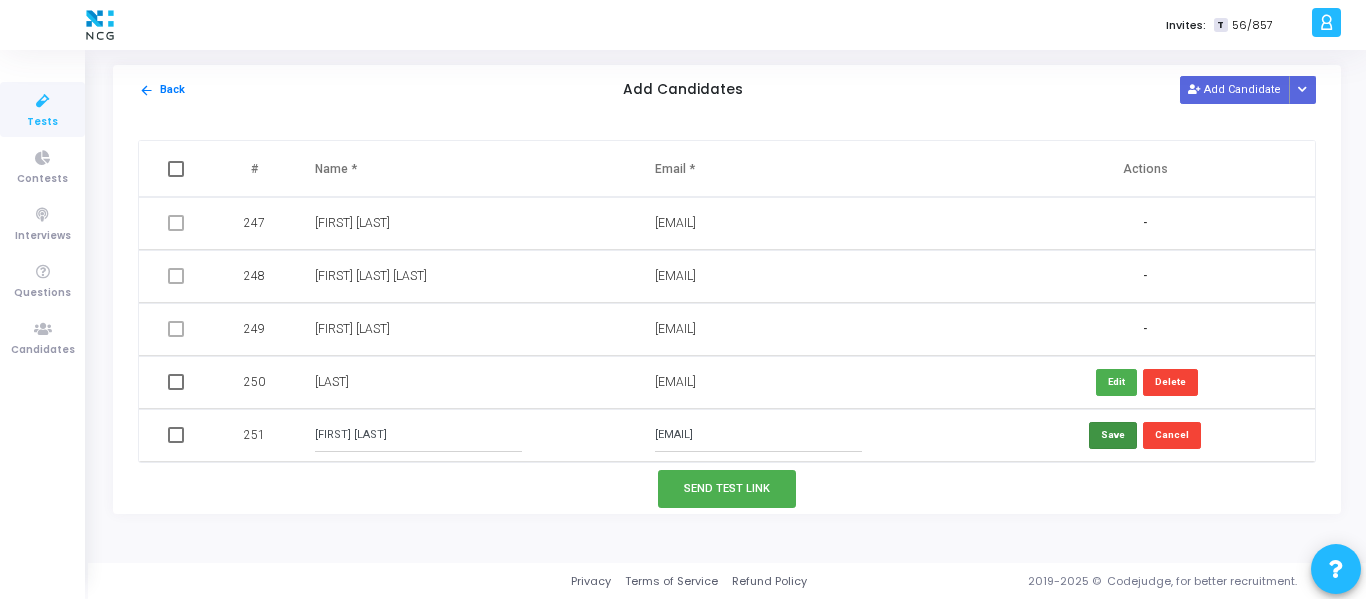 type on "[EMAIL]" 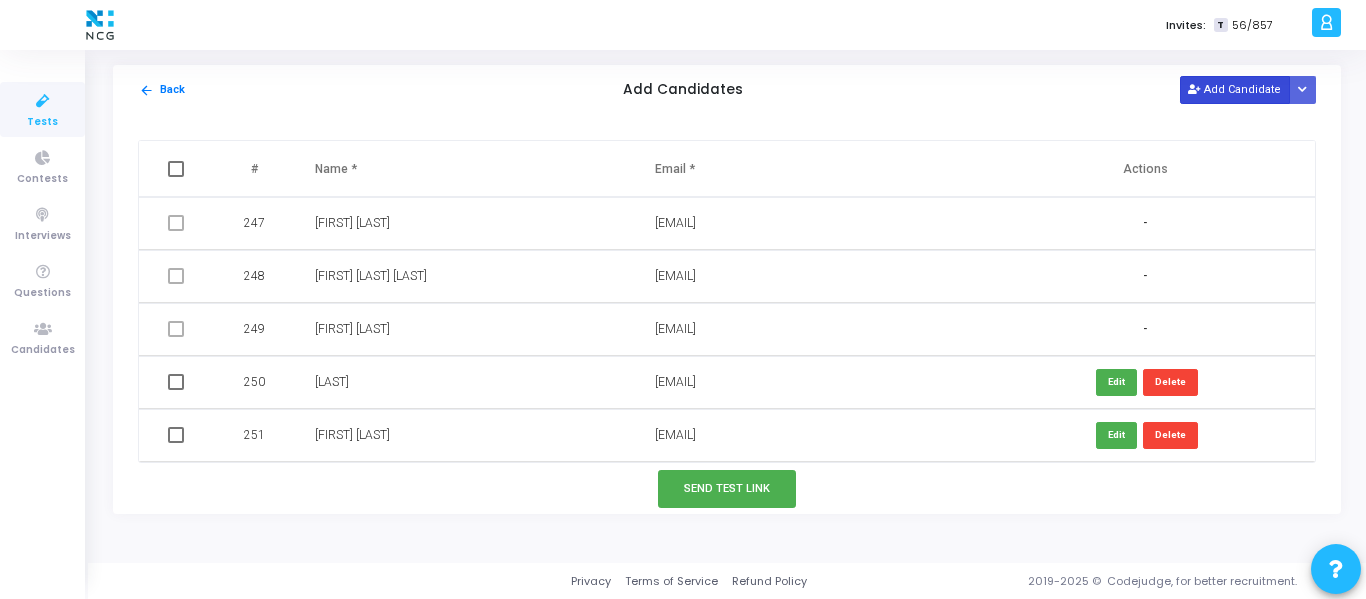 click on "Add Candidate" at bounding box center [1235, 89] 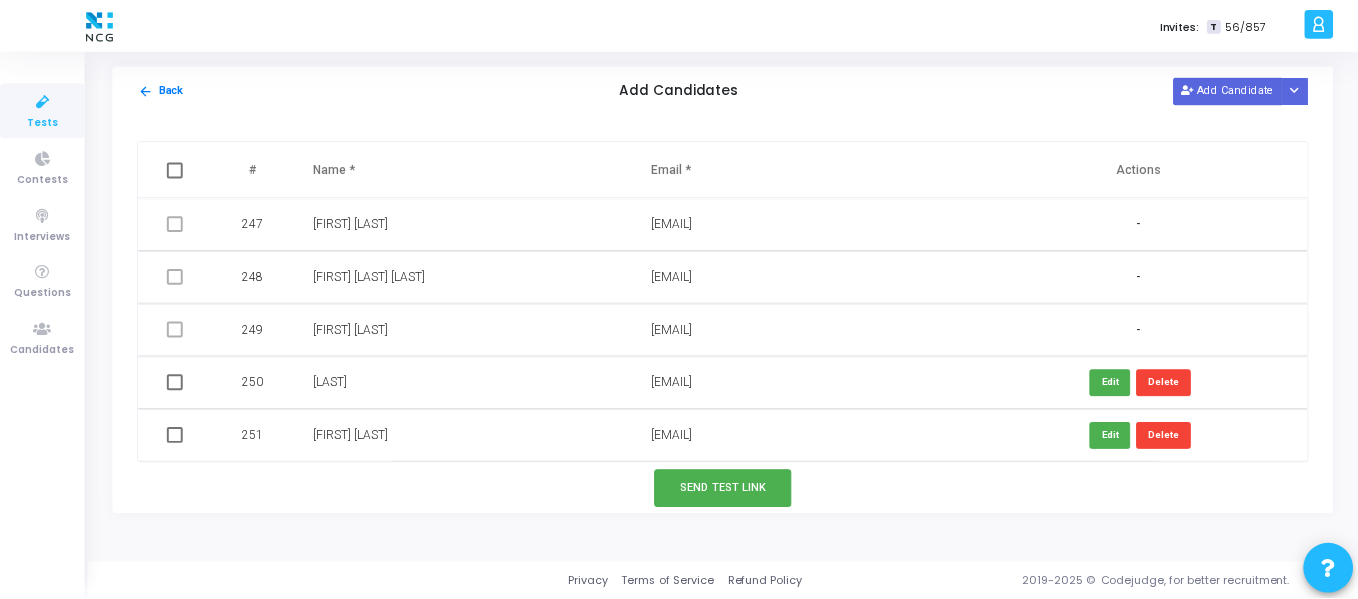 scroll, scrollTop: 13091, scrollLeft: 0, axis: vertical 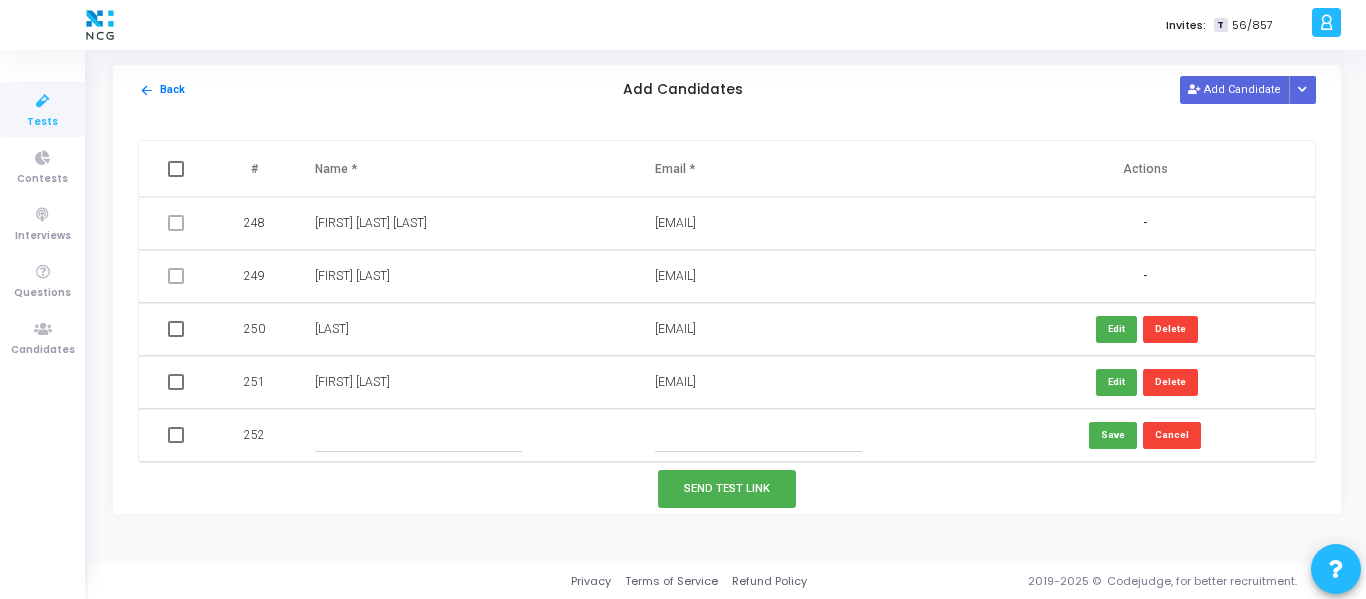 click at bounding box center (418, 435) 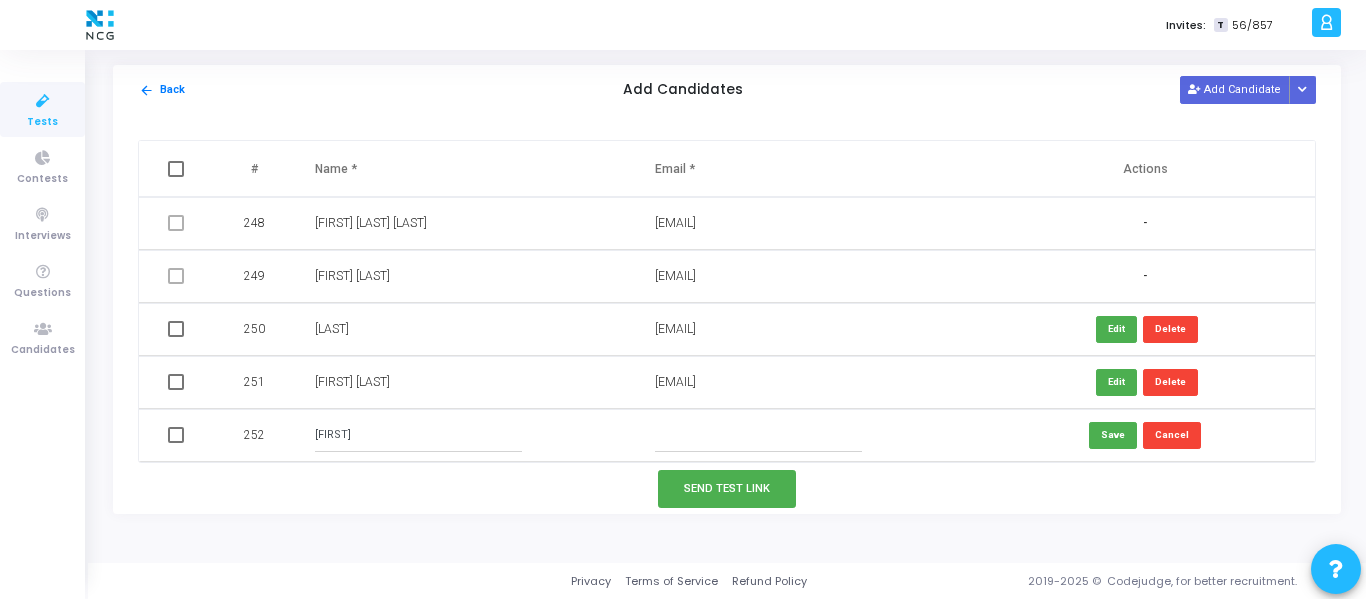 type on "[FIRST]" 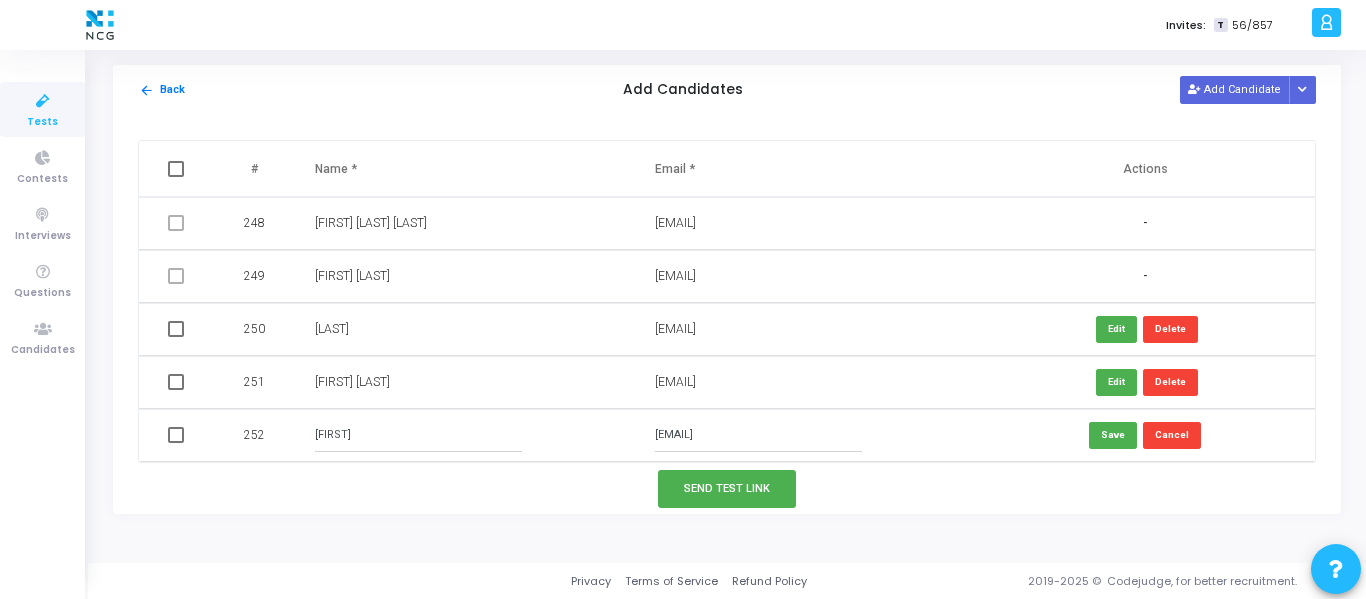 type on "[EMAIL]" 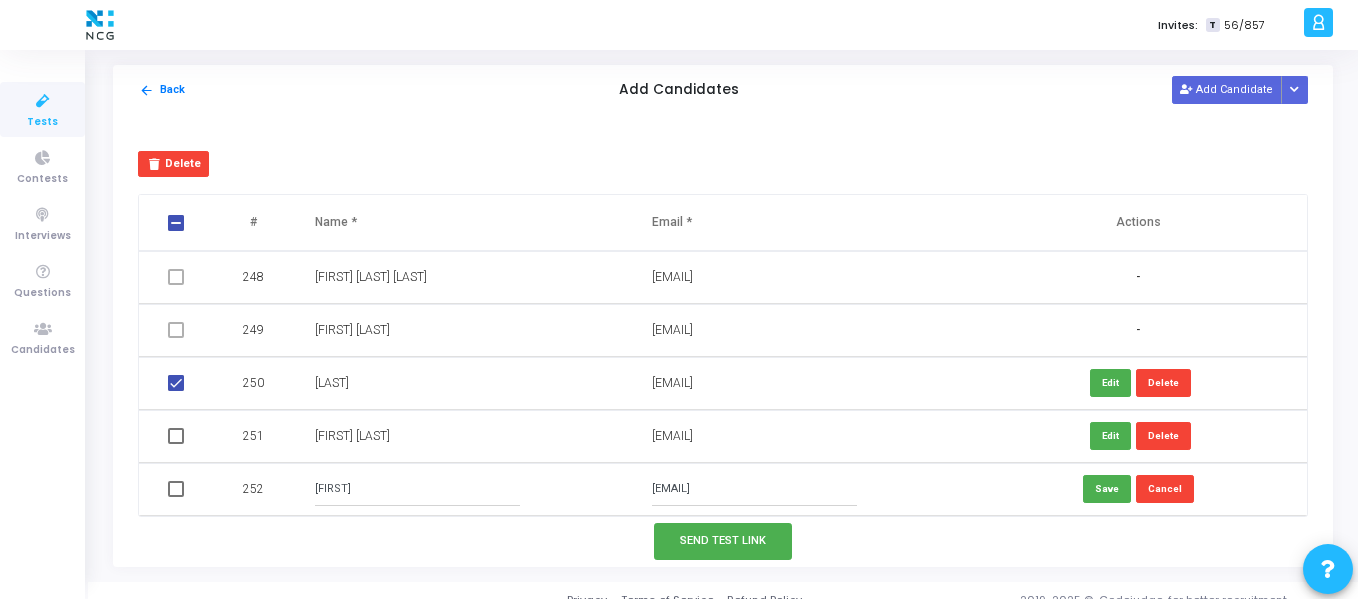click at bounding box center [176, 436] 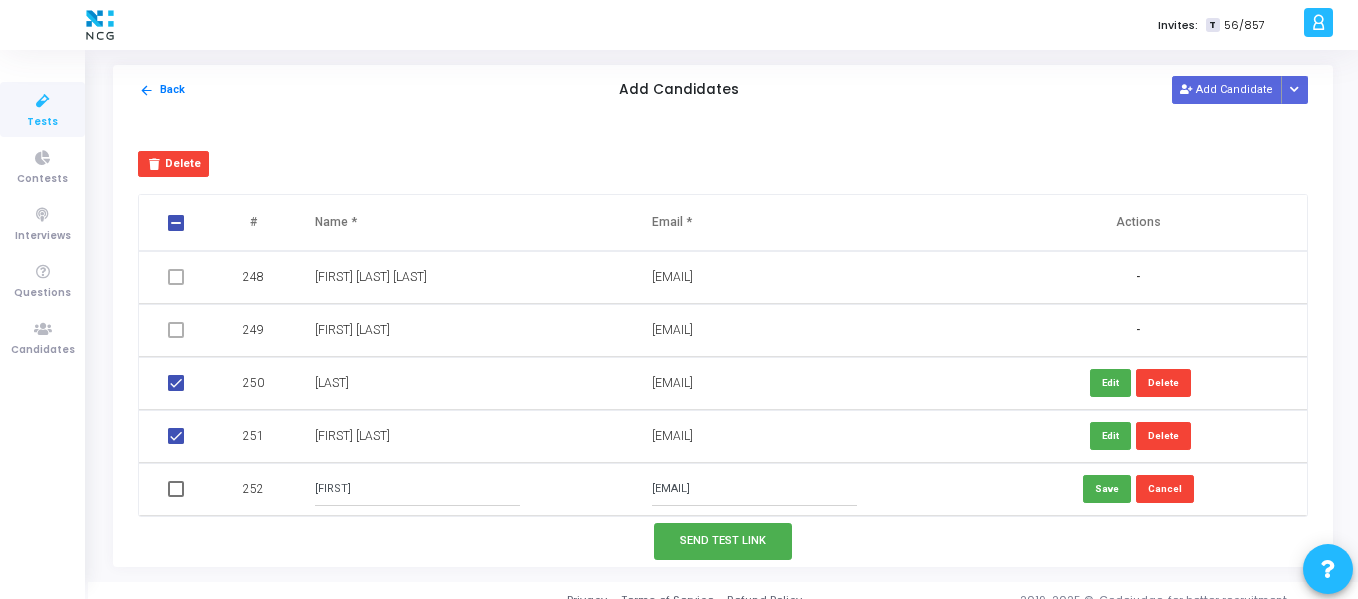 click at bounding box center [176, 489] 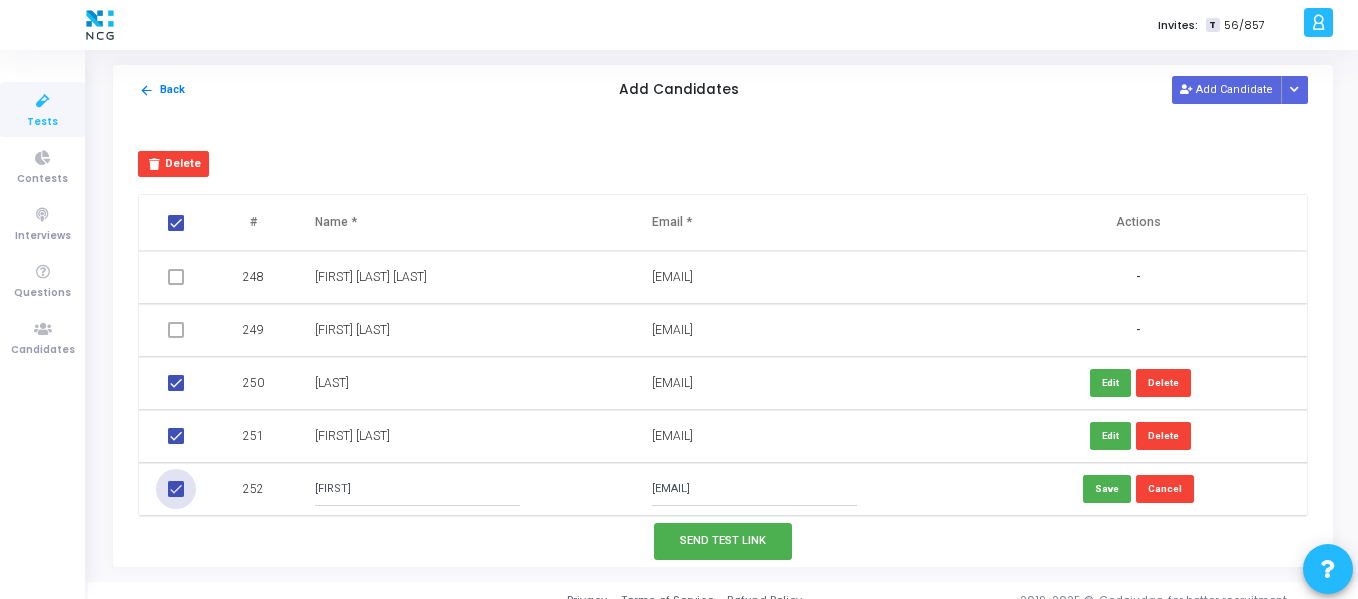 checkbox on "true" 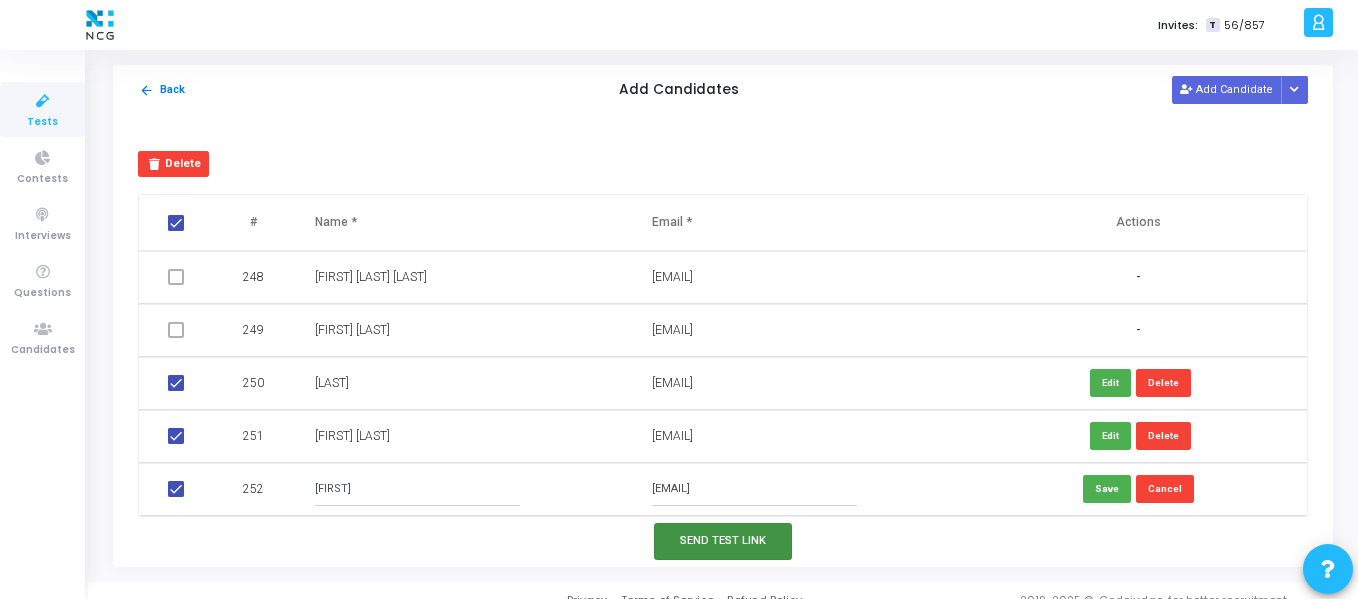 click on "Send Test Link" at bounding box center [723, 541] 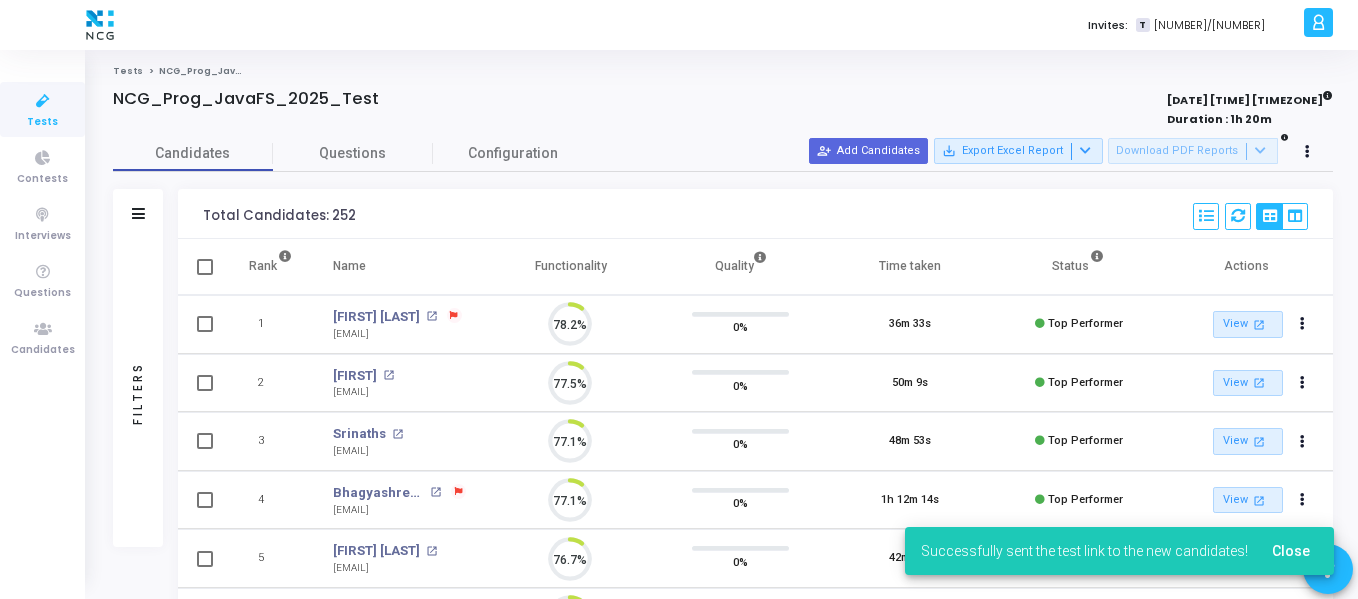 scroll, scrollTop: 9, scrollLeft: 9, axis: both 